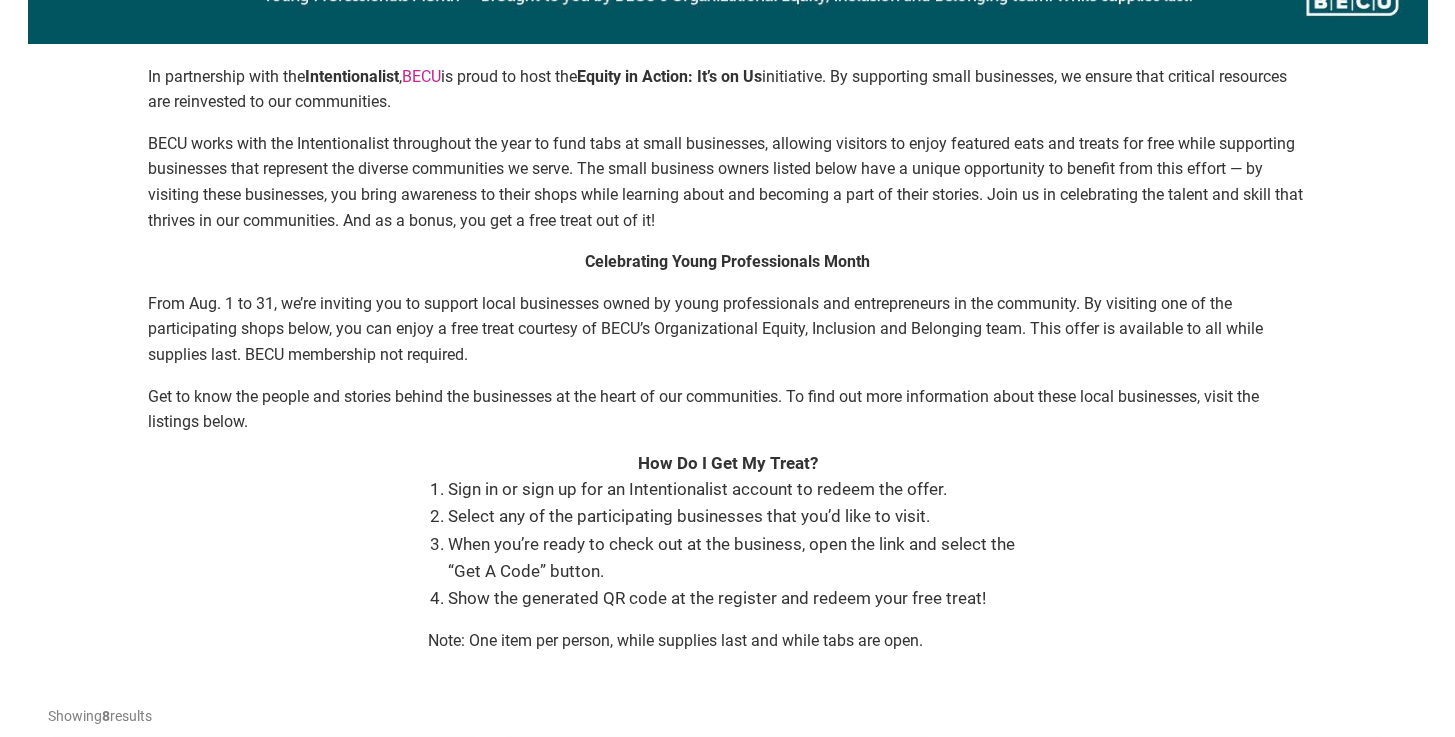 scroll, scrollTop: 814, scrollLeft: 0, axis: vertical 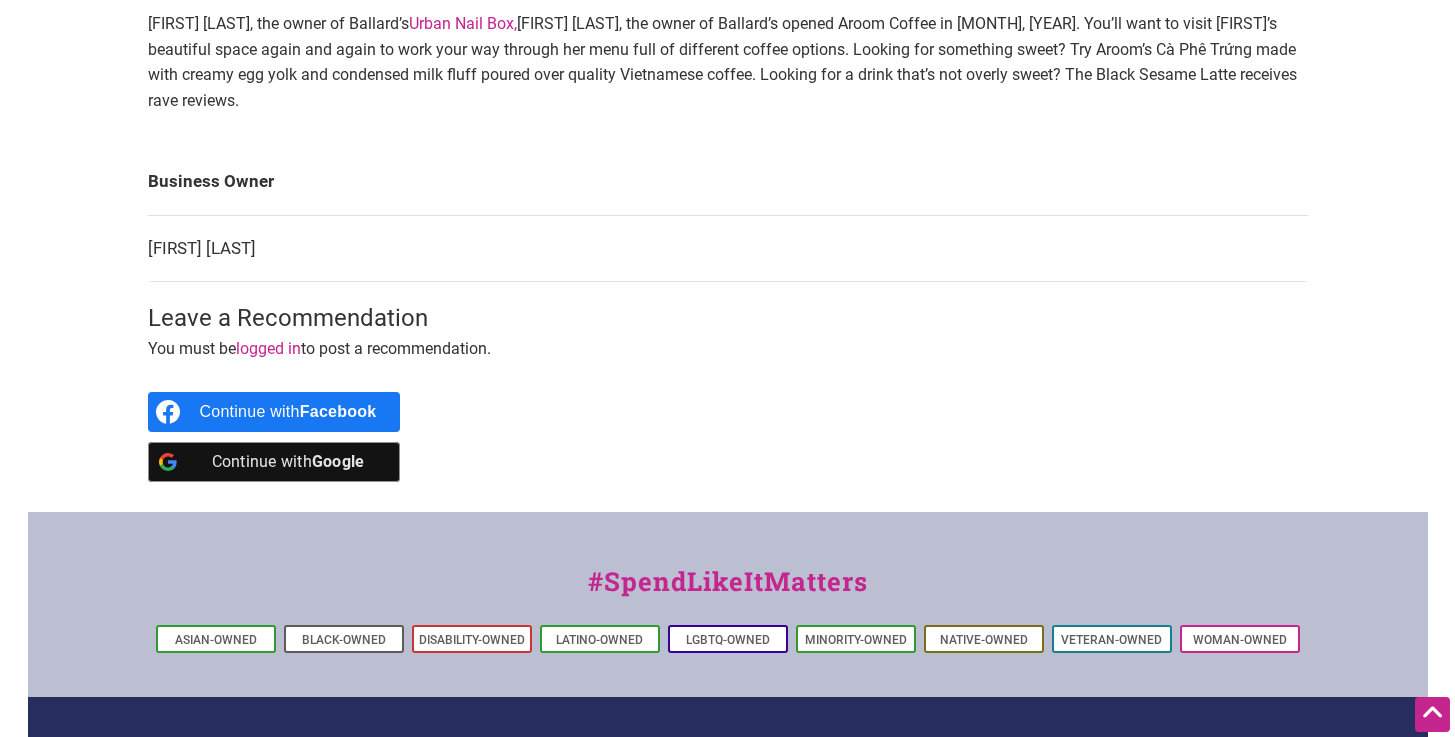 click on "Continue with  Google" at bounding box center [288, 462] 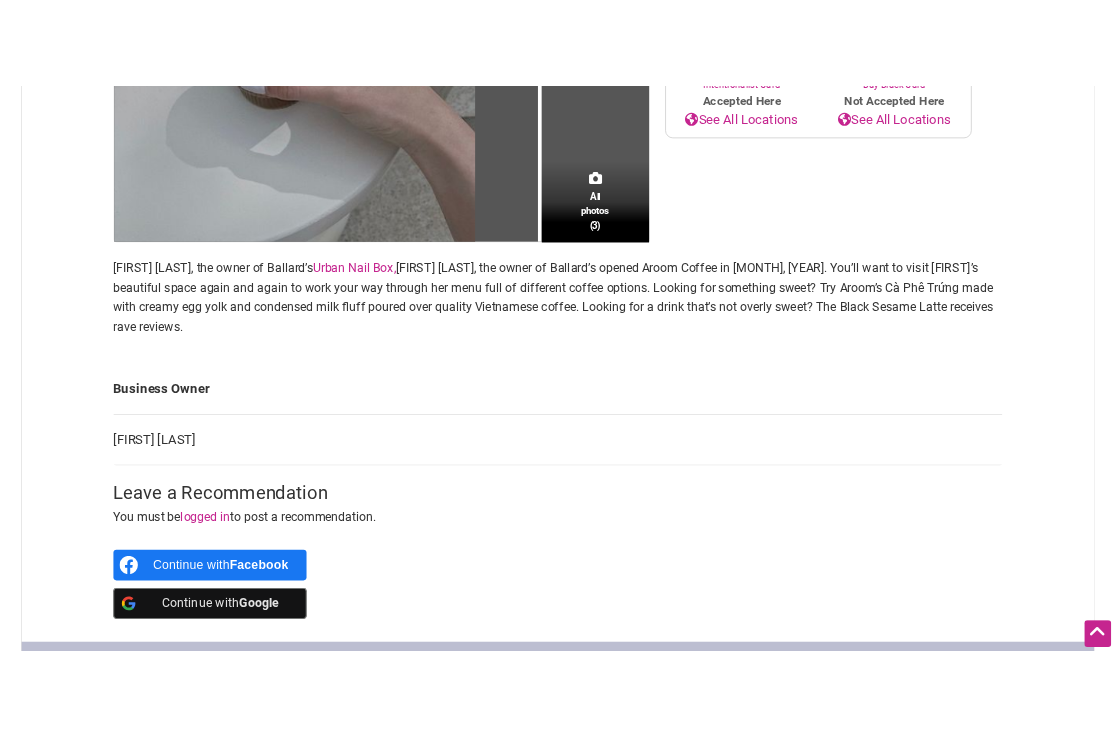 scroll, scrollTop: 775, scrollLeft: 0, axis: vertical 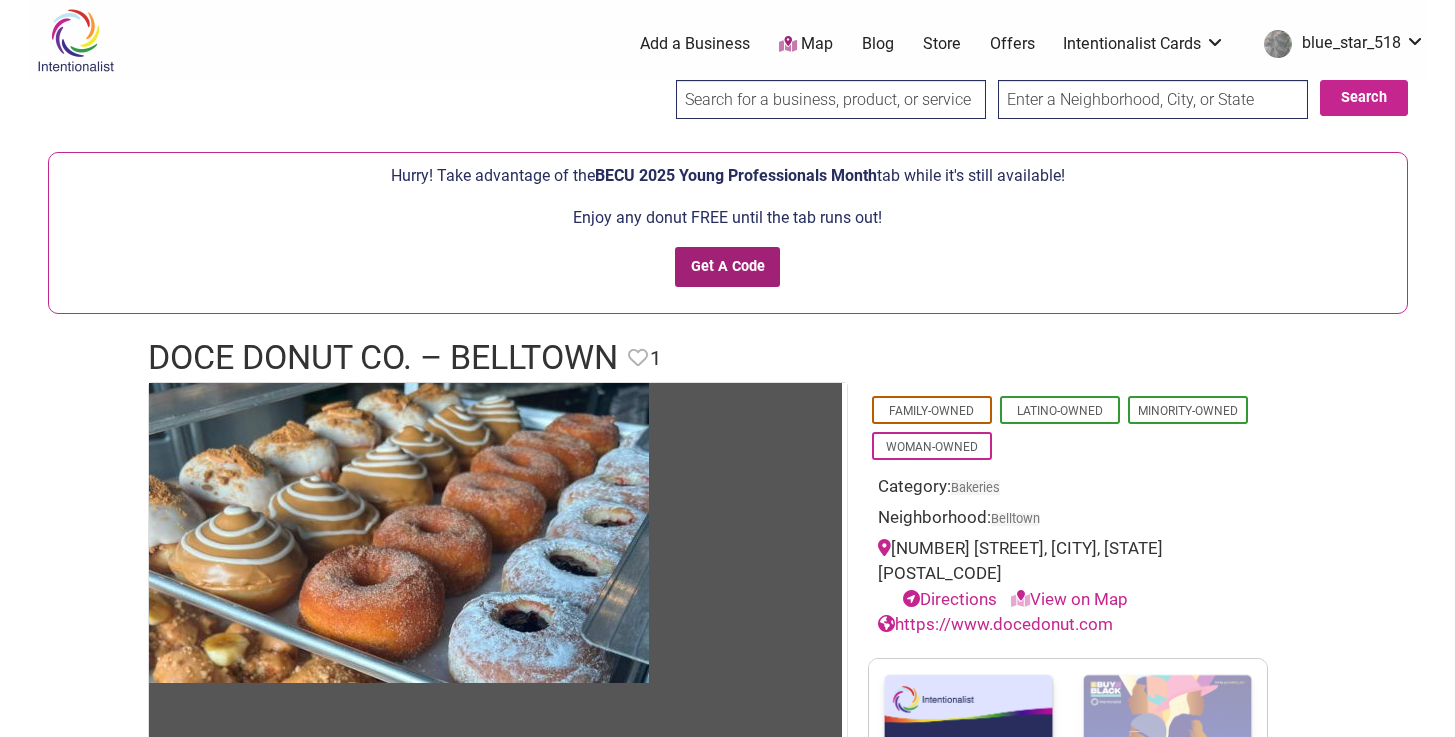 click on "Get A Code" at bounding box center [727, 267] 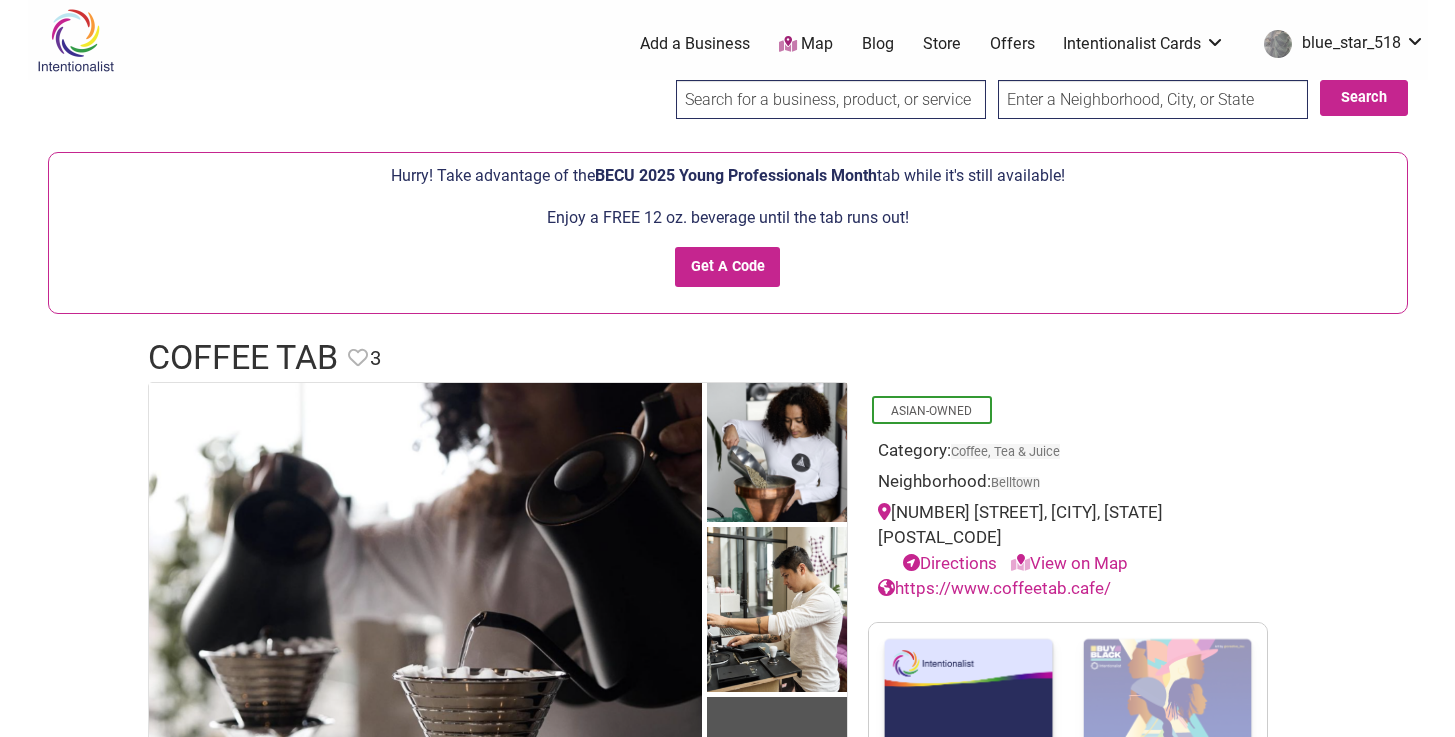 scroll, scrollTop: 0, scrollLeft: 0, axis: both 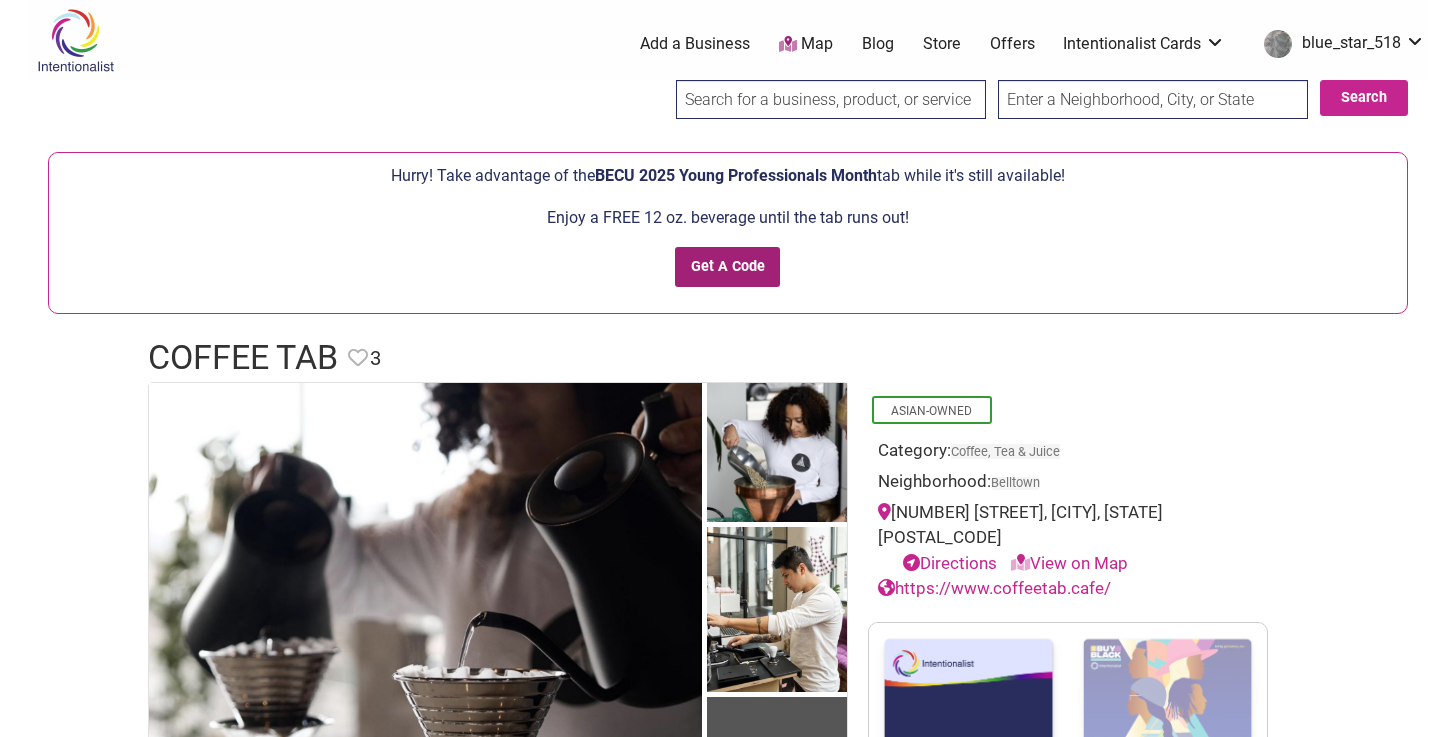 click on "Get A Code" at bounding box center (727, 267) 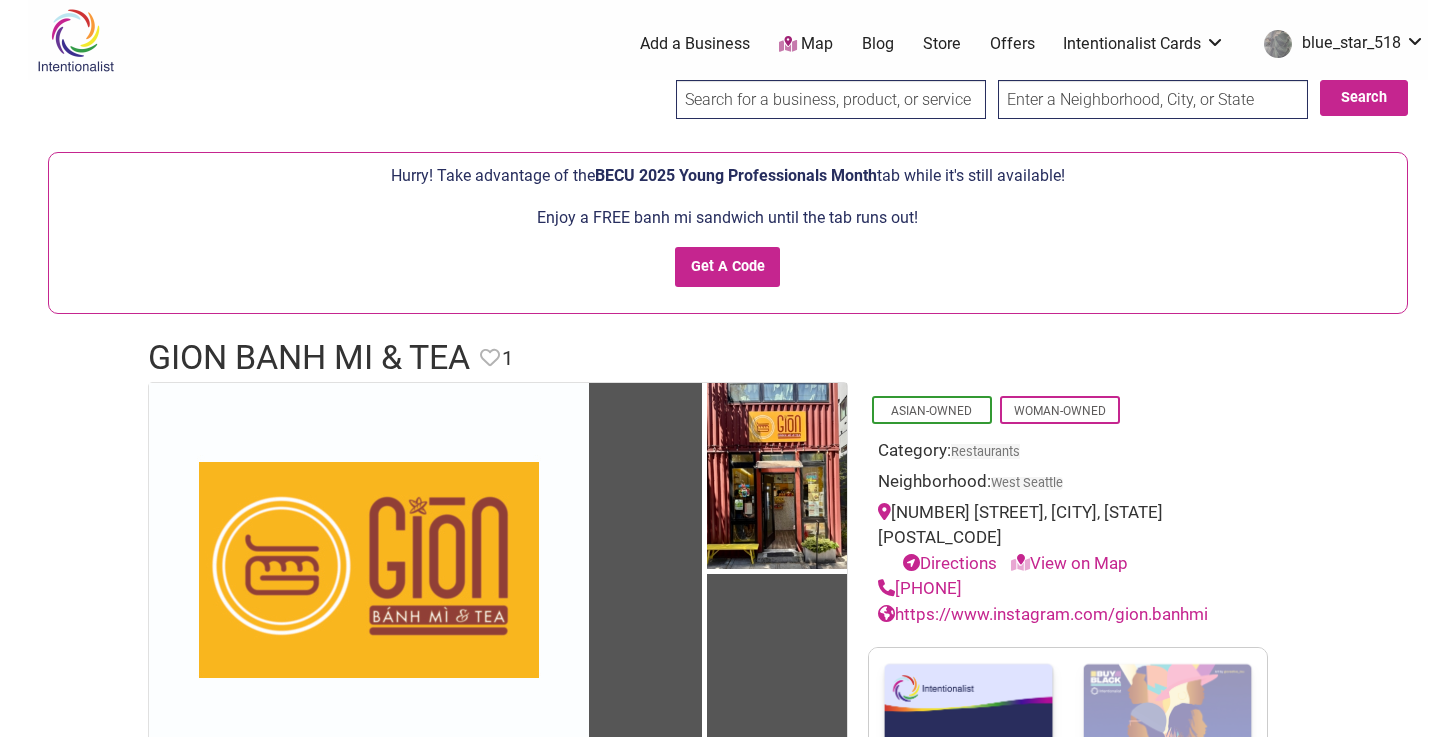 scroll, scrollTop: 0, scrollLeft: 0, axis: both 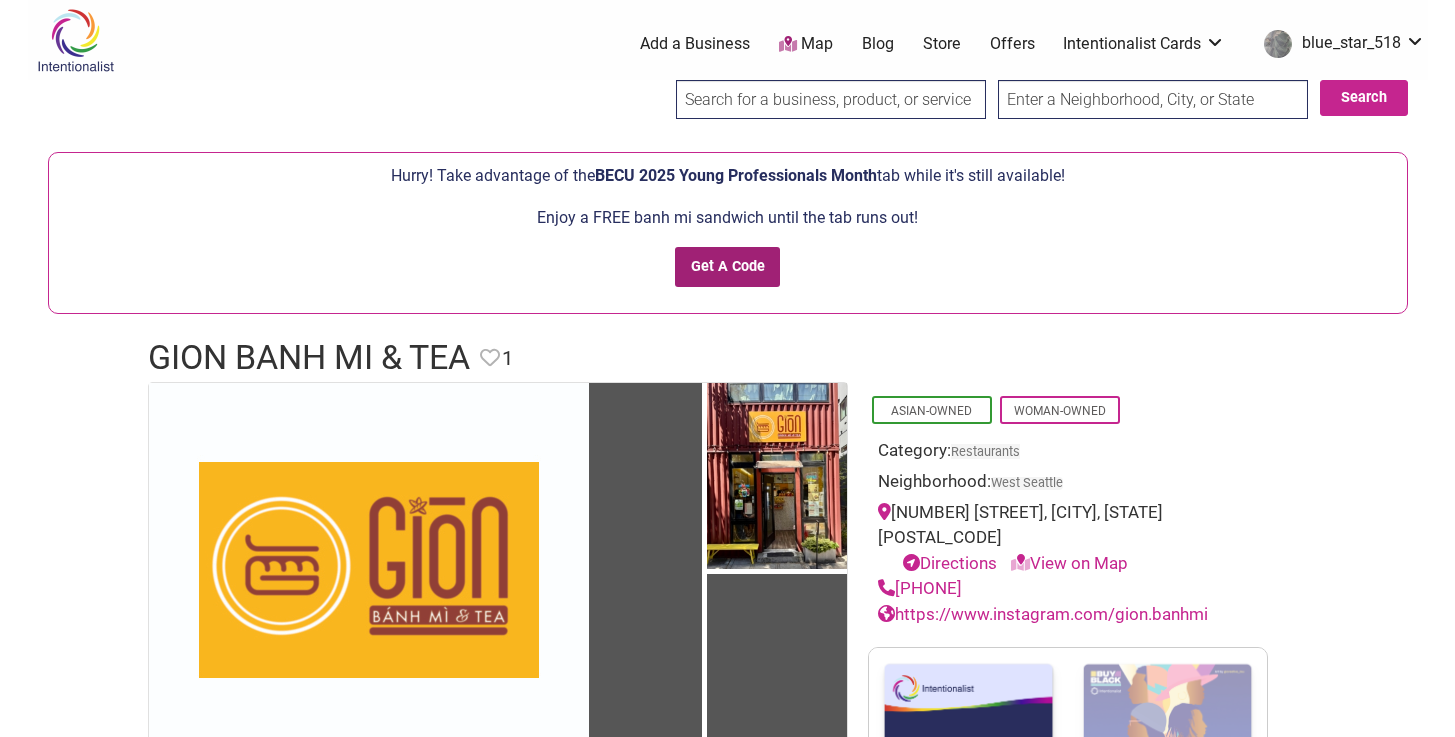 click on "Get A Code" at bounding box center (727, 267) 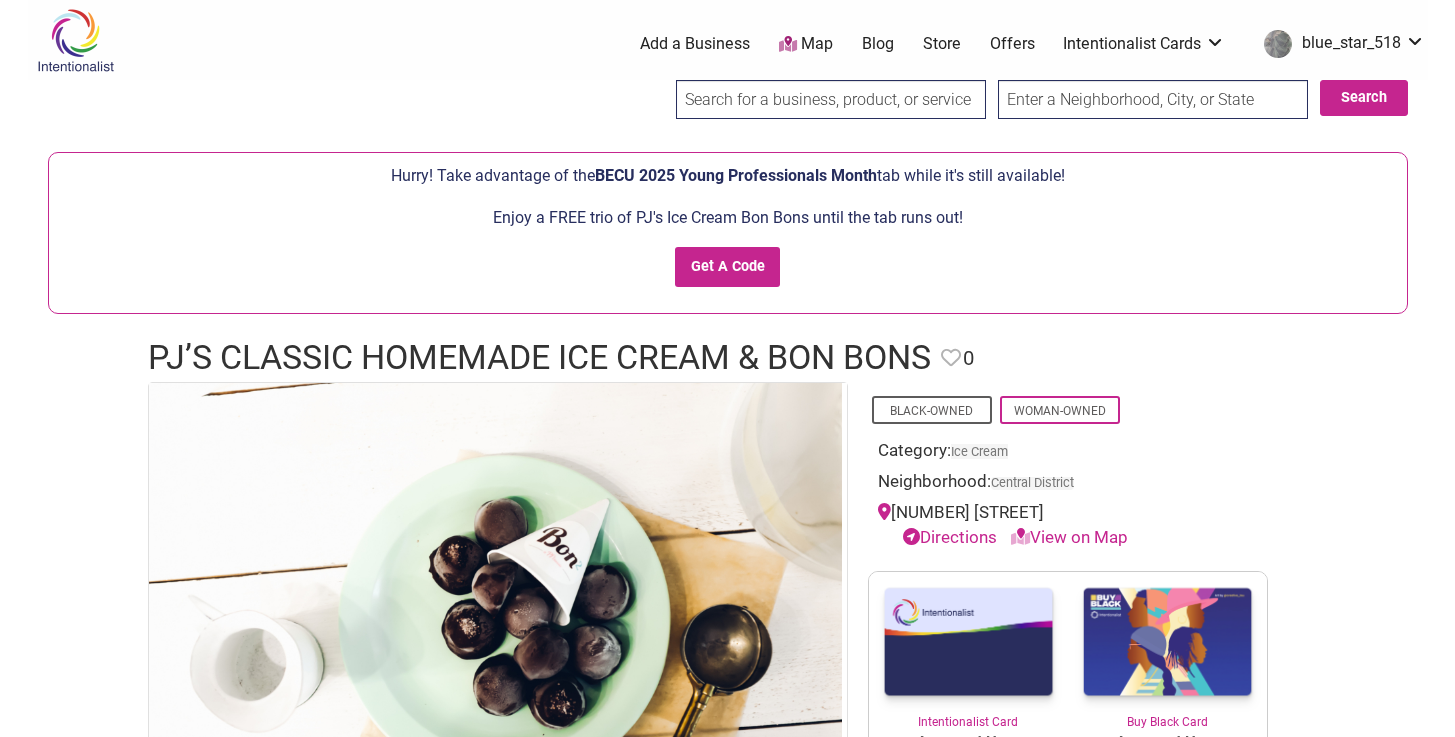 scroll, scrollTop: 0, scrollLeft: 0, axis: both 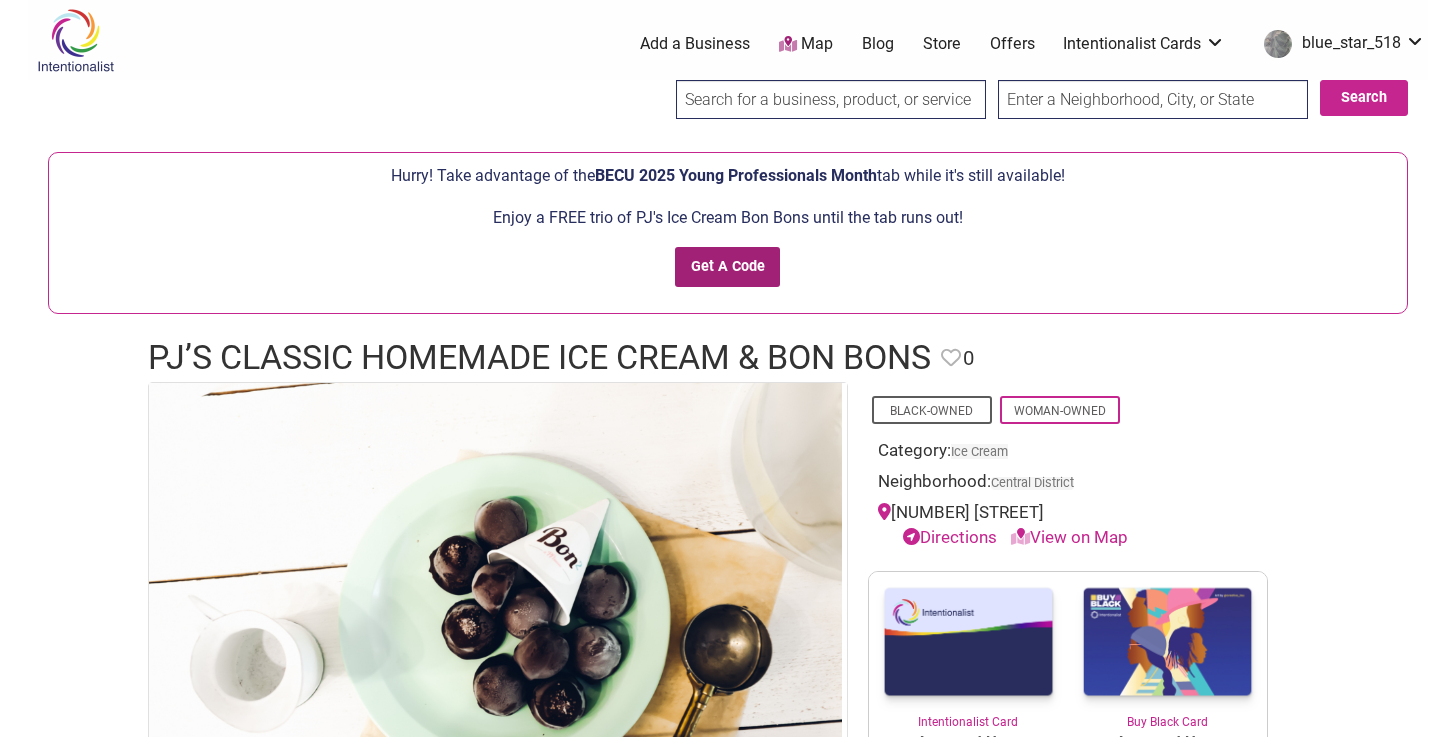 click on "Get A Code" at bounding box center [727, 267] 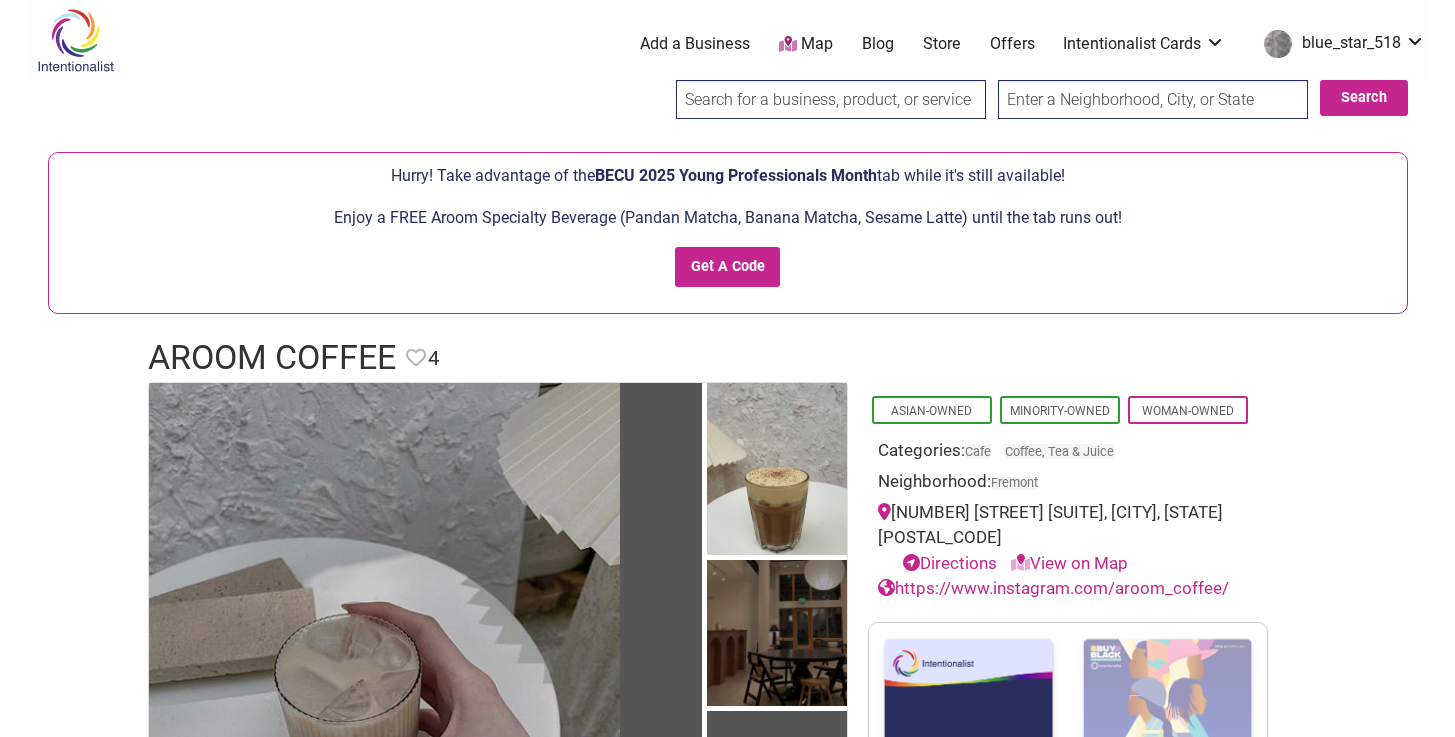 scroll, scrollTop: 0, scrollLeft: 0, axis: both 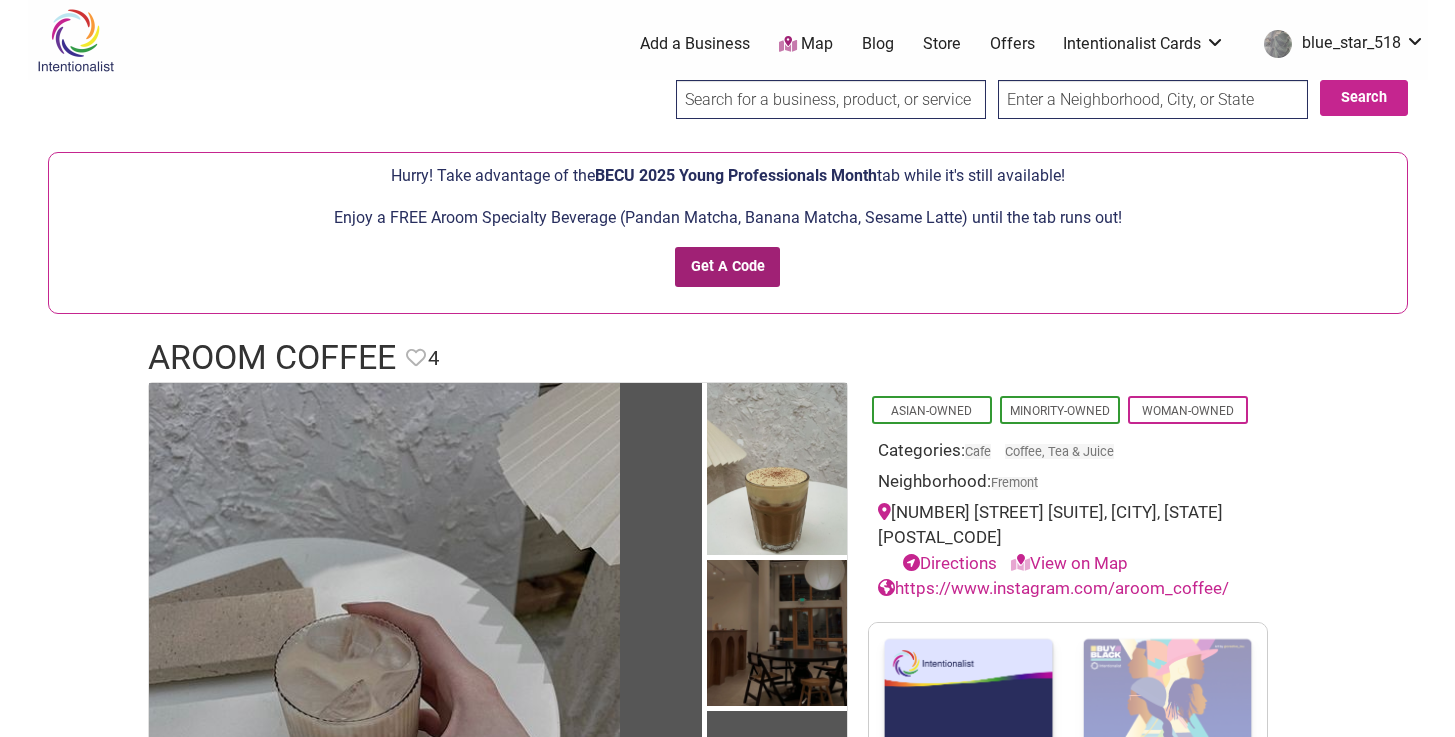click on "Get A Code" at bounding box center (727, 267) 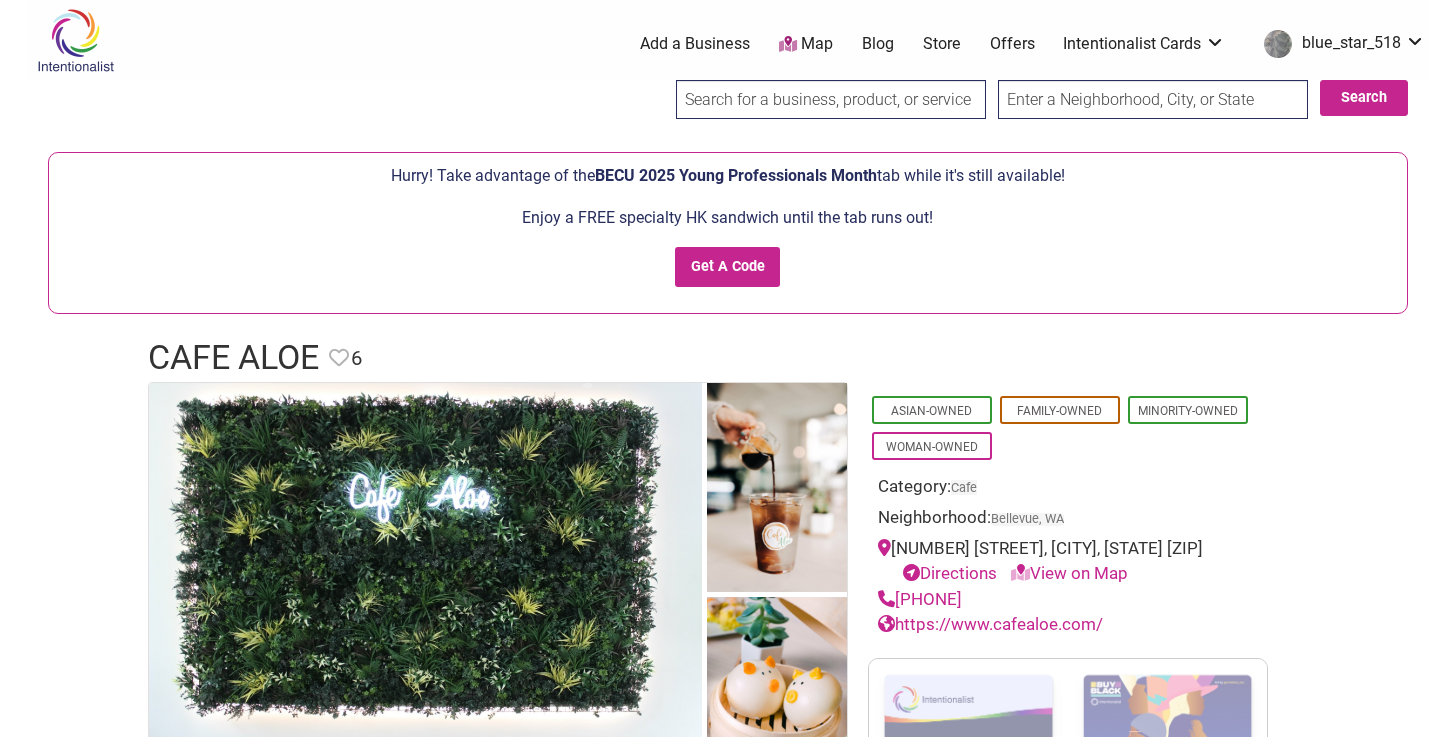 scroll, scrollTop: 0, scrollLeft: 0, axis: both 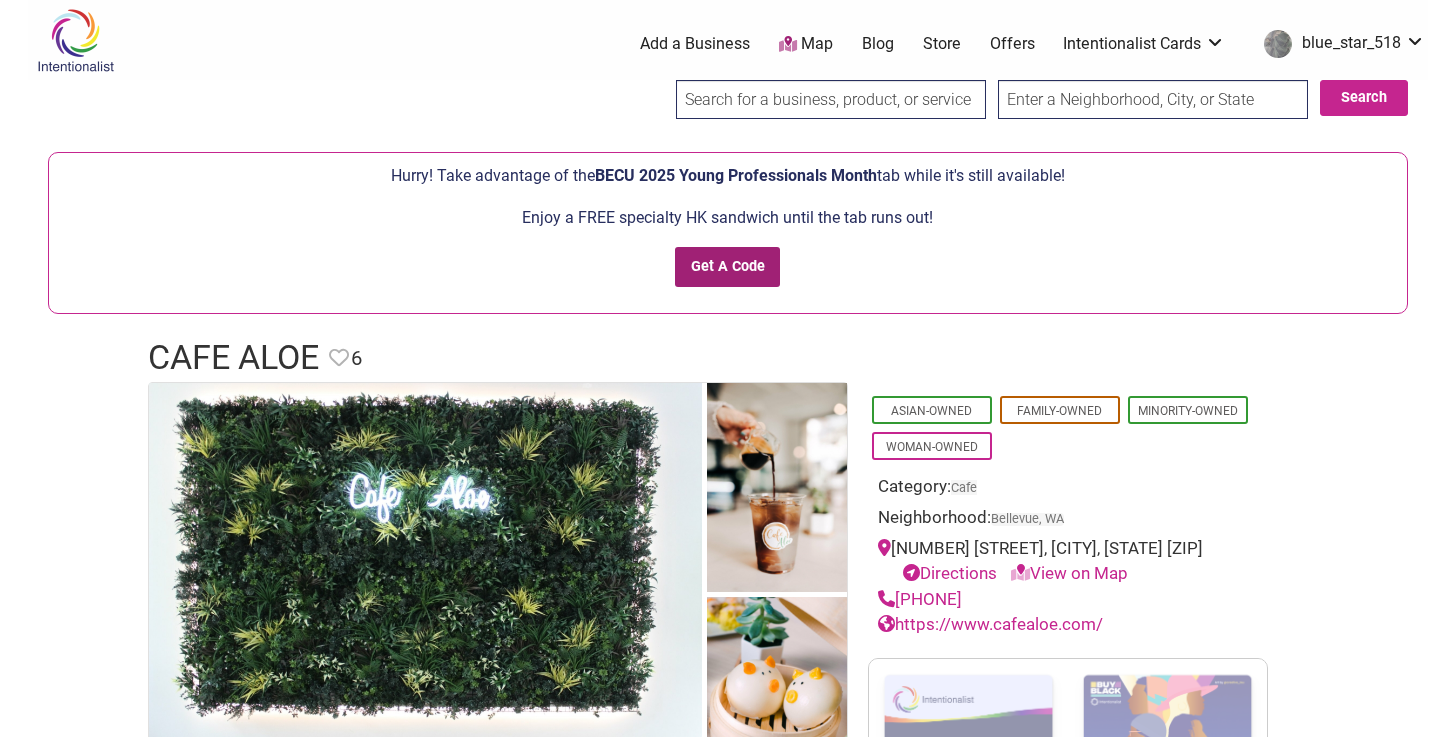 click on "Get A Code" at bounding box center (727, 267) 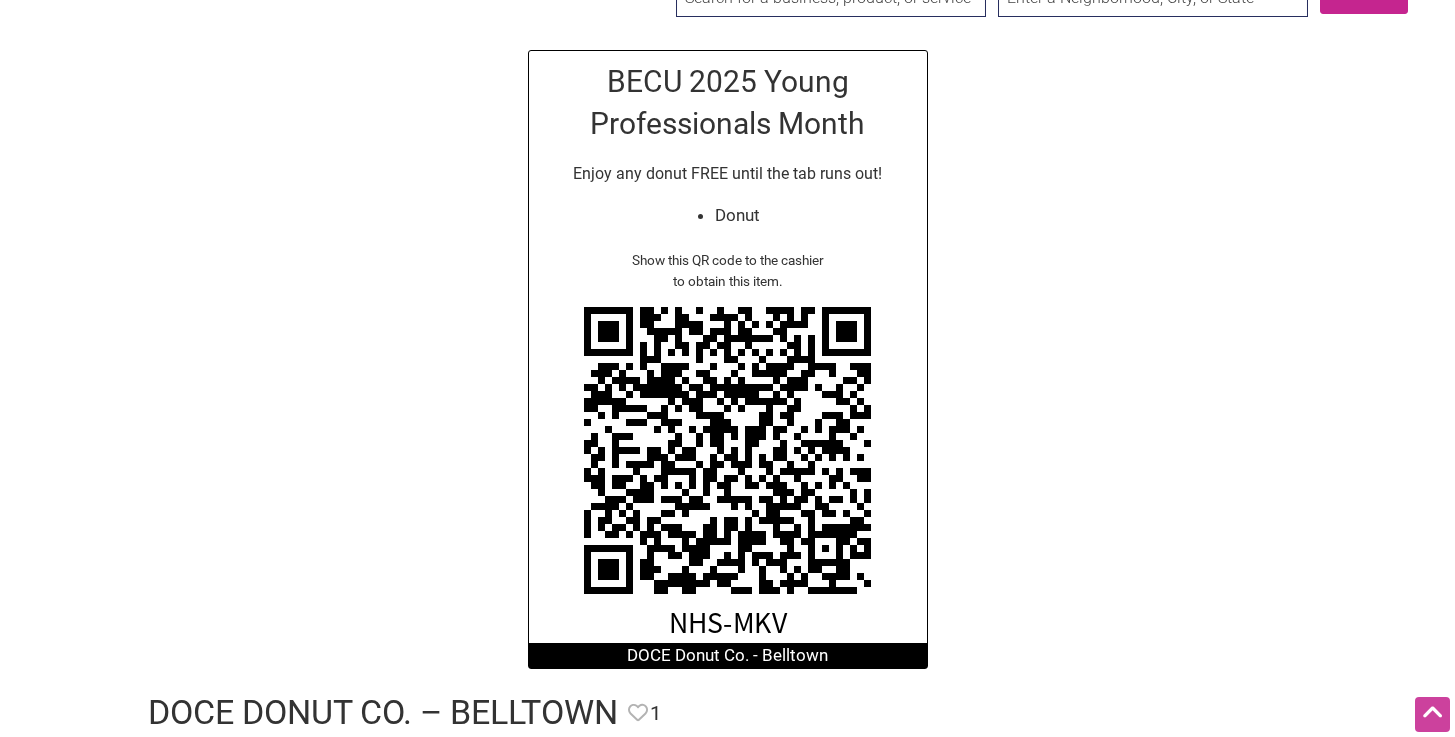 scroll, scrollTop: 101, scrollLeft: 0, axis: vertical 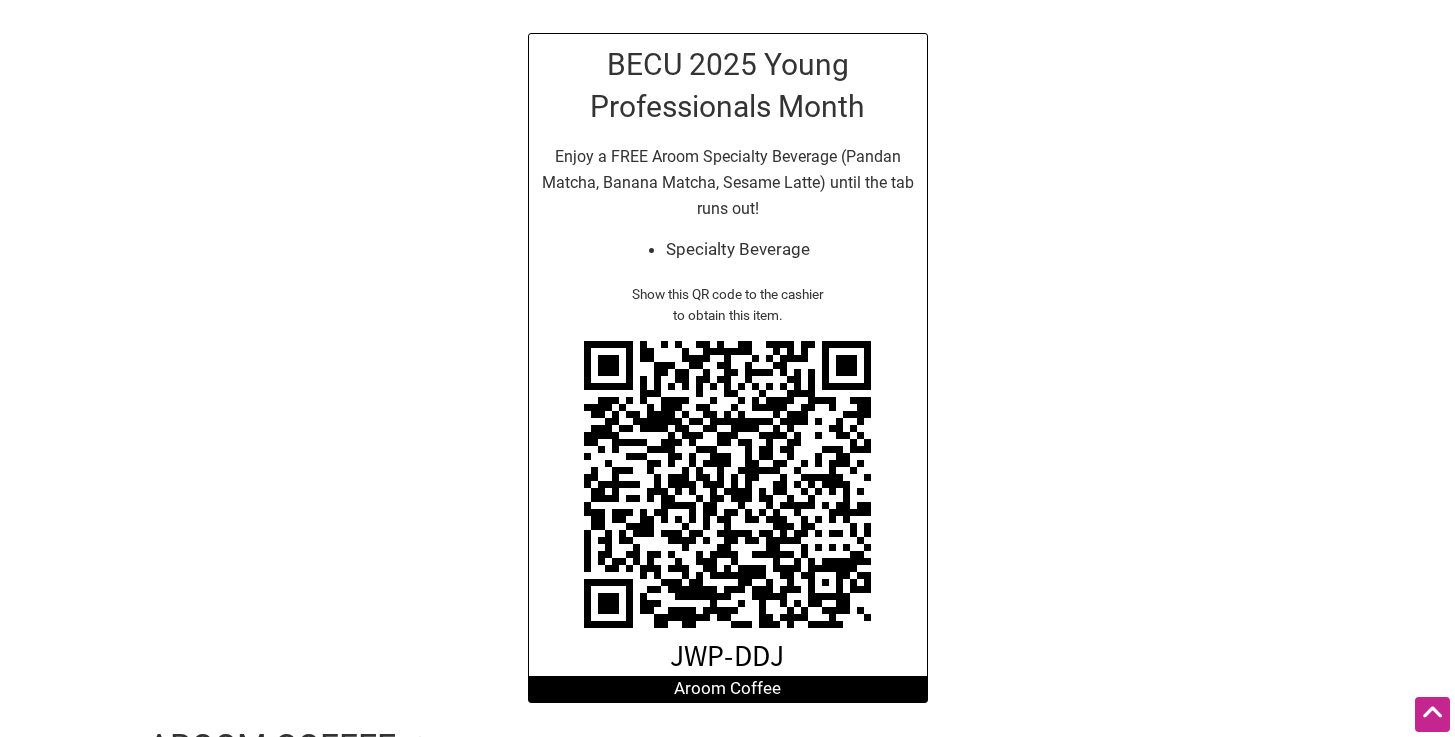 click on "BECU 2025 Young Professionals Month
Enjoy a FREE Aroom Specialty Beverage (Pandan Matcha, Banana Matcha, Sesame Latte) until the tab runs out!
Specialty Beverage
Show this QR code to the cashier to obtain this item.
Aroom Coffee" at bounding box center (728, 367) 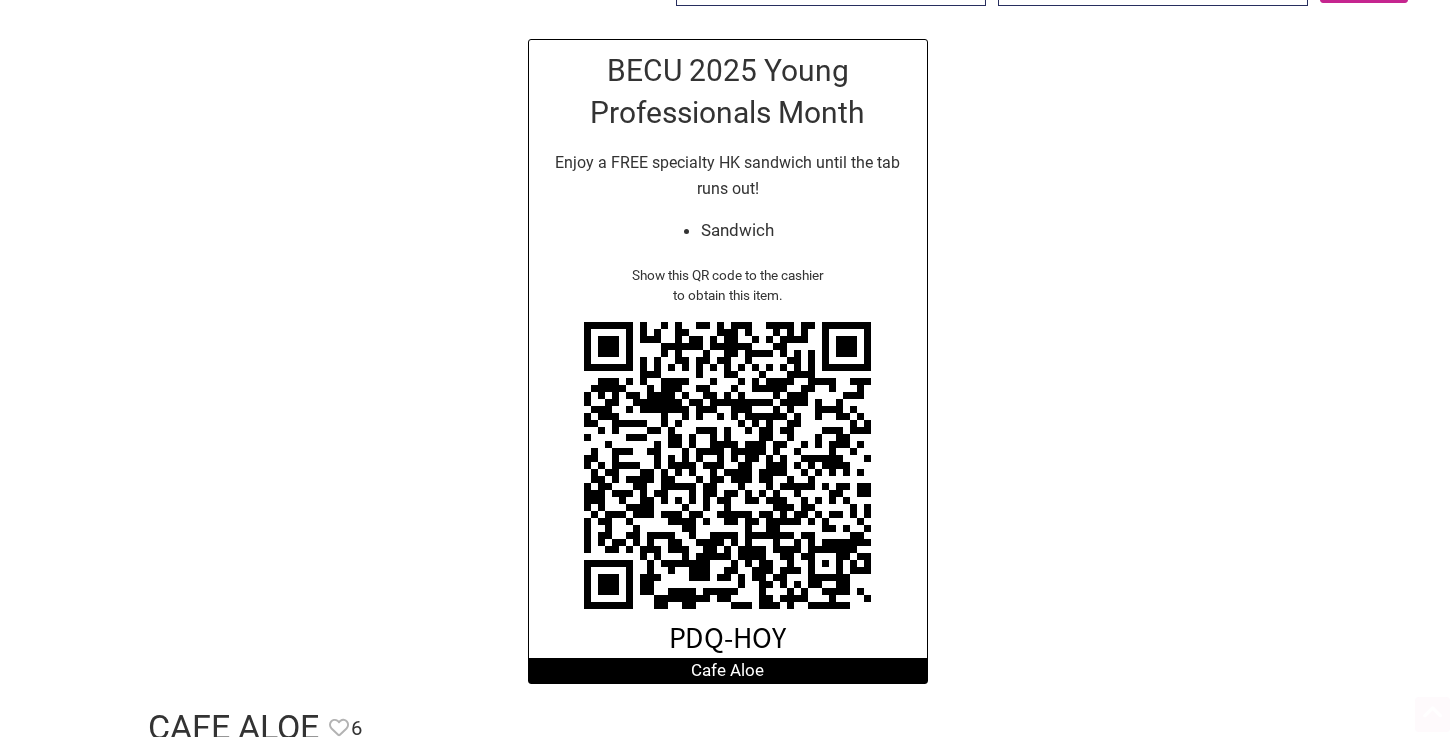 scroll, scrollTop: 117, scrollLeft: 0, axis: vertical 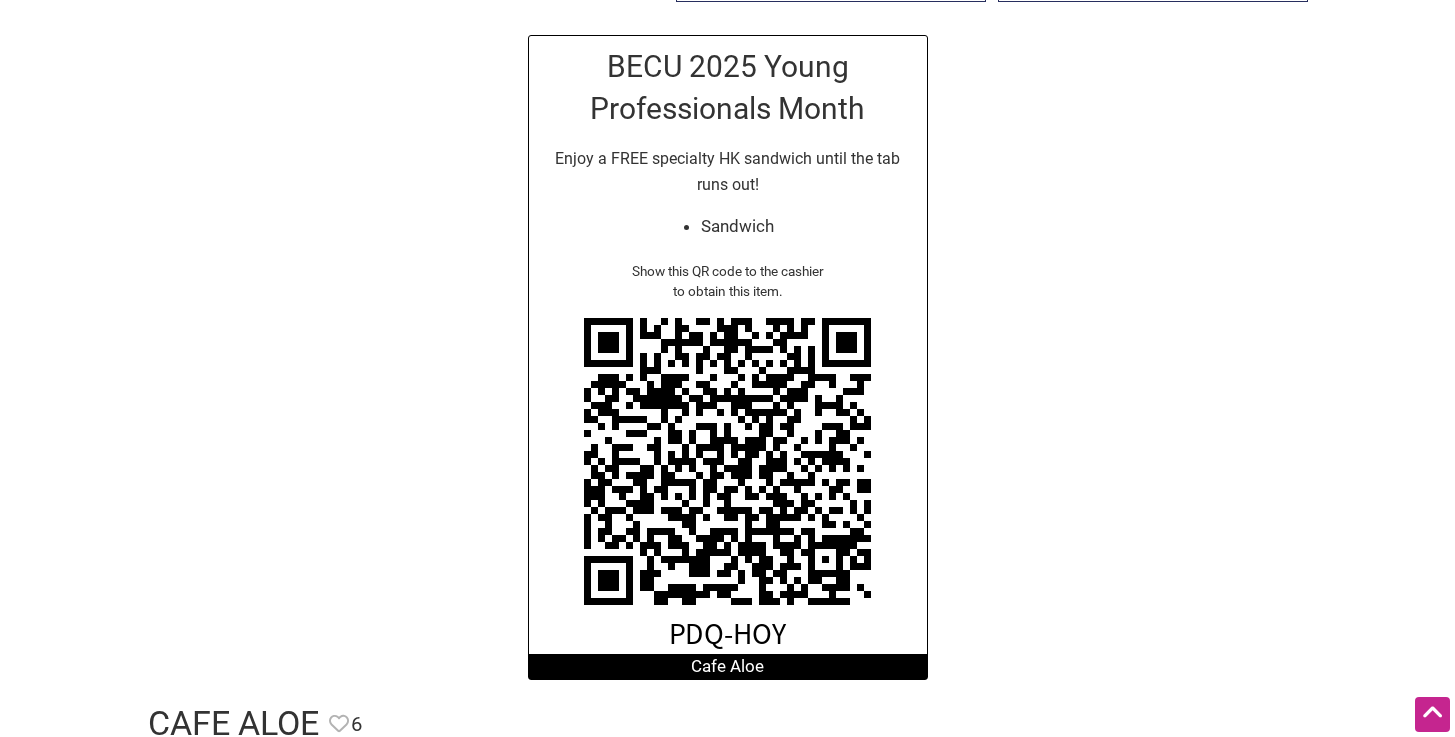 click on "BECU 2025 Young Professionals Month
Enjoy a FREE specialty HK sandwich until the tab runs out!
Sandwich
Show this QR code to the cashier to obtain this item.
Cafe Aloe" at bounding box center [728, 357] 